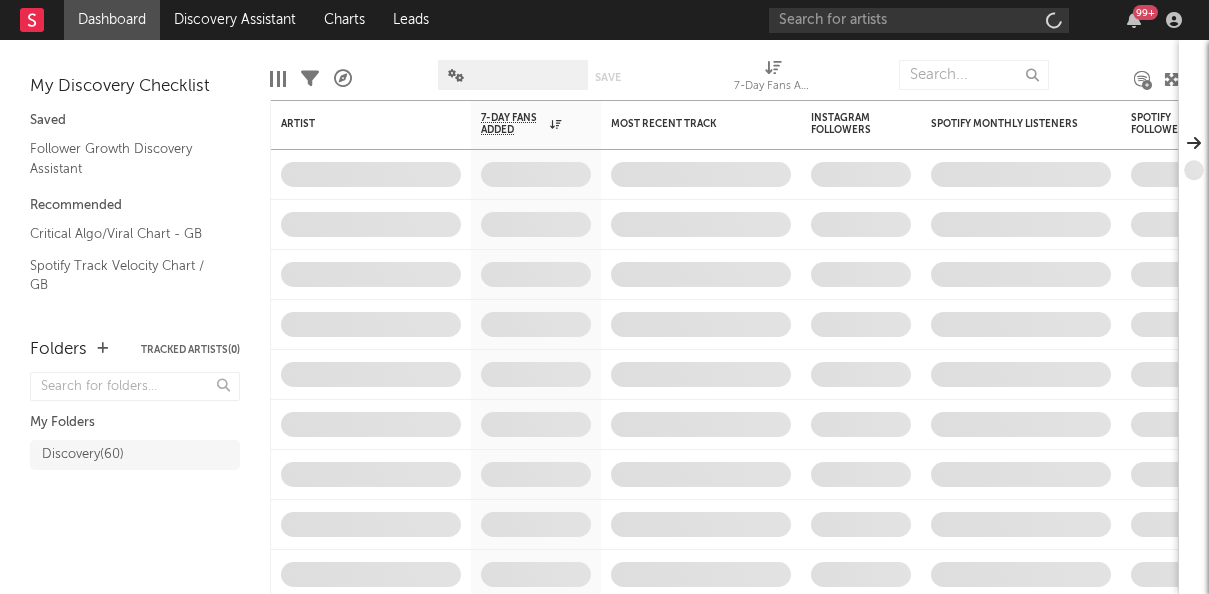 scroll, scrollTop: 0, scrollLeft: 0, axis: both 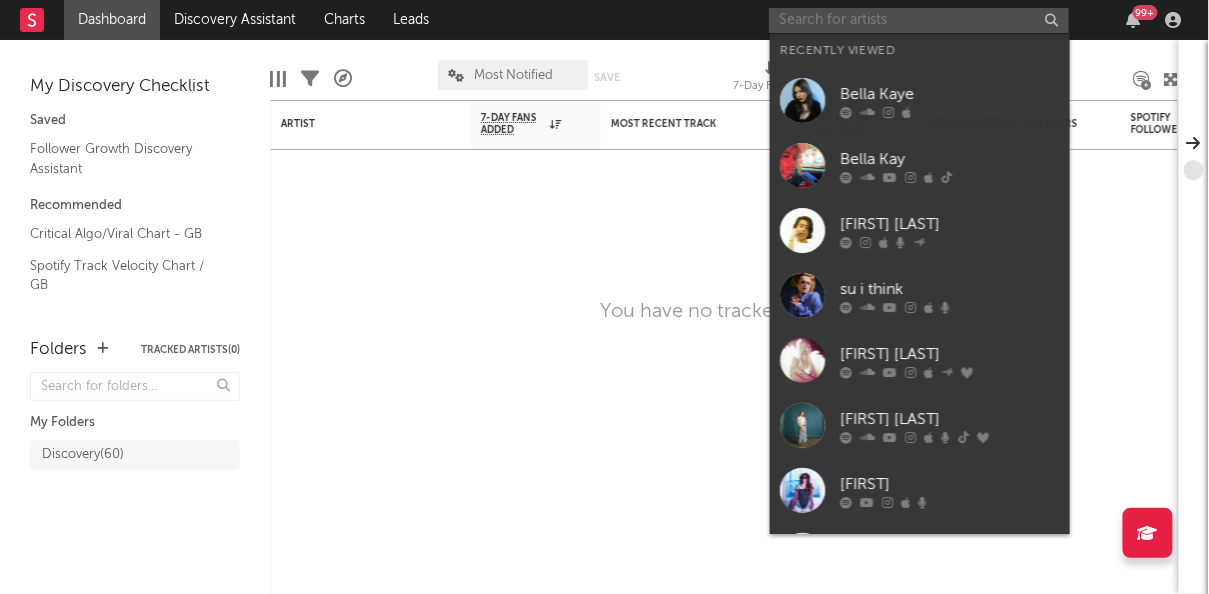 click at bounding box center [919, 20] 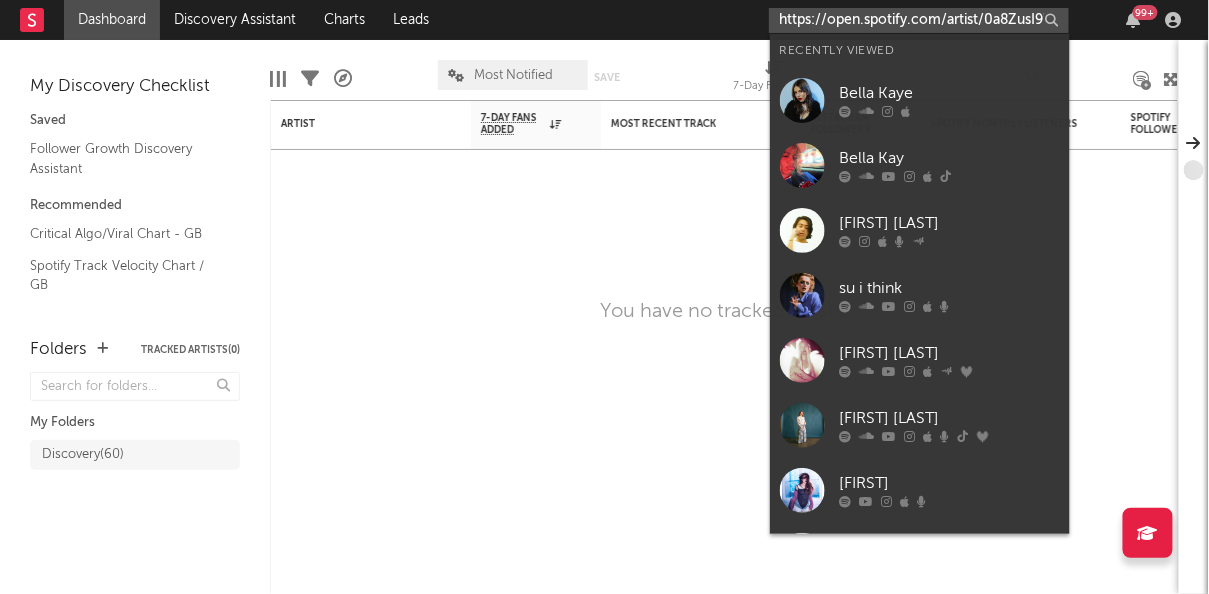 scroll, scrollTop: 0, scrollLeft: 122, axis: horizontal 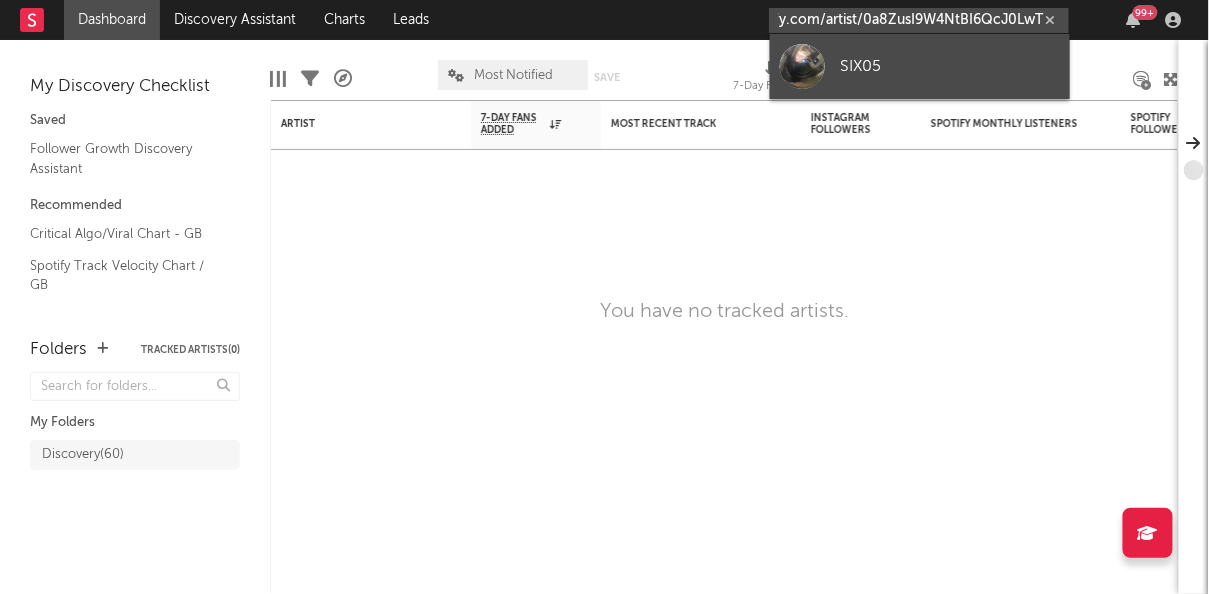 type on "https://open.spotify.com/artist/0a8ZusI9W4NtBI6QcJ0LwT" 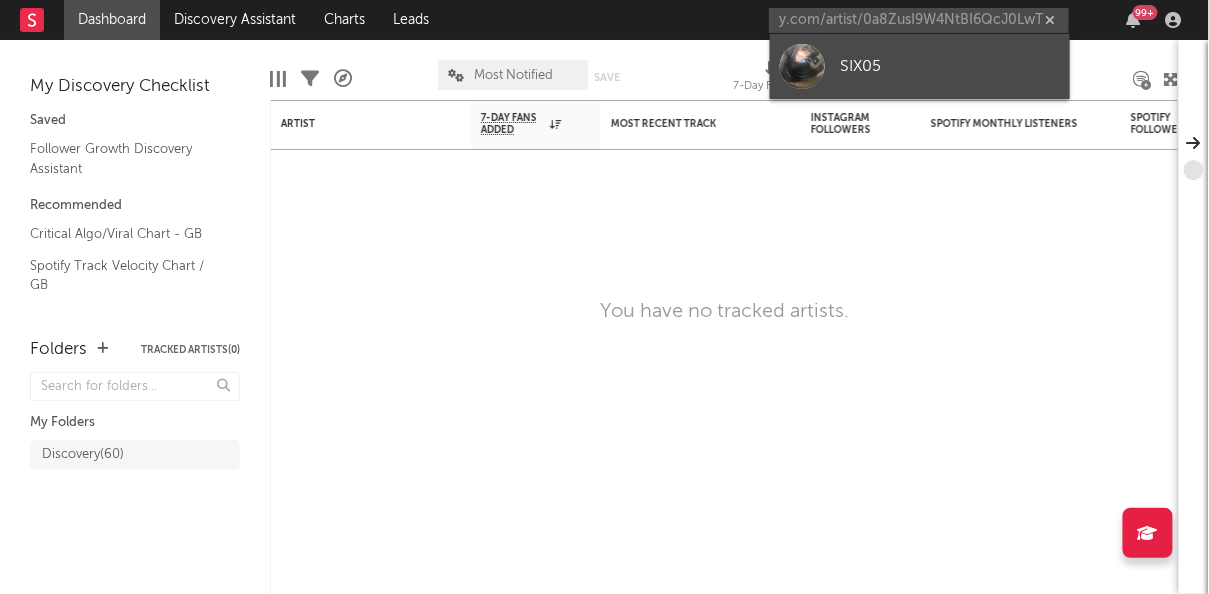 click on "SIX05" at bounding box center [920, 66] 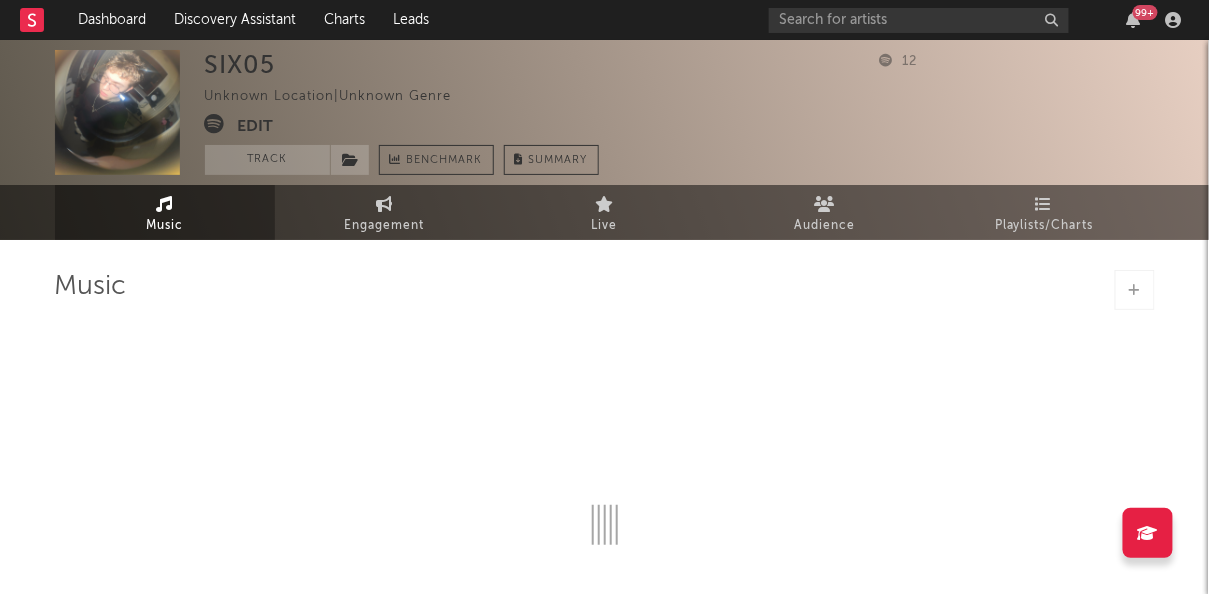 select on "1w" 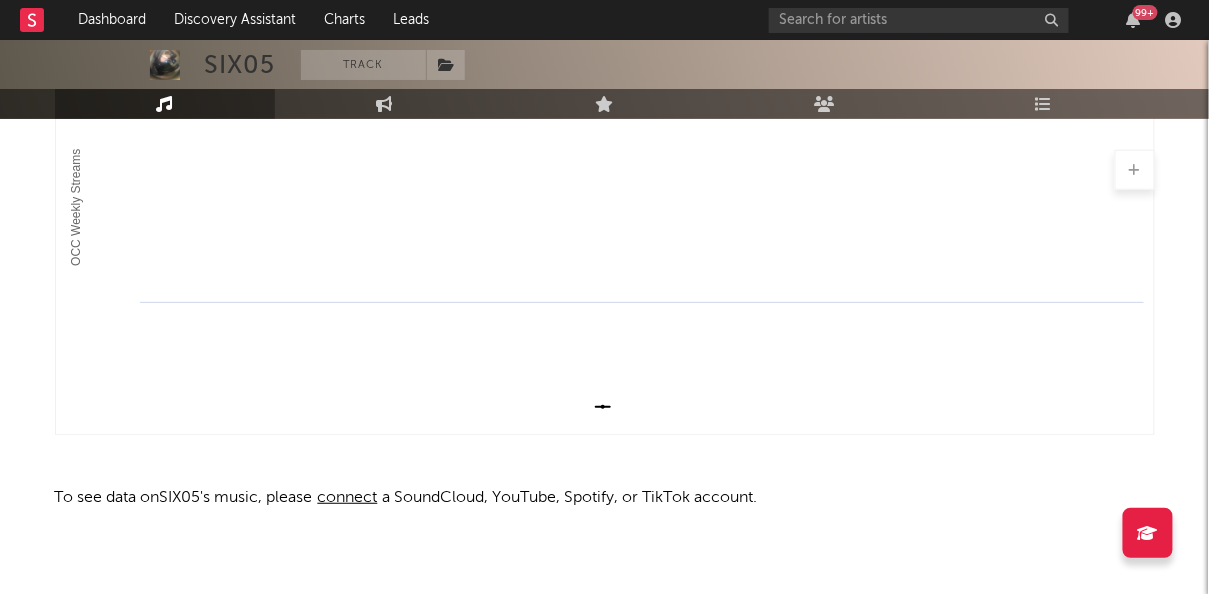 scroll, scrollTop: 364, scrollLeft: 0, axis: vertical 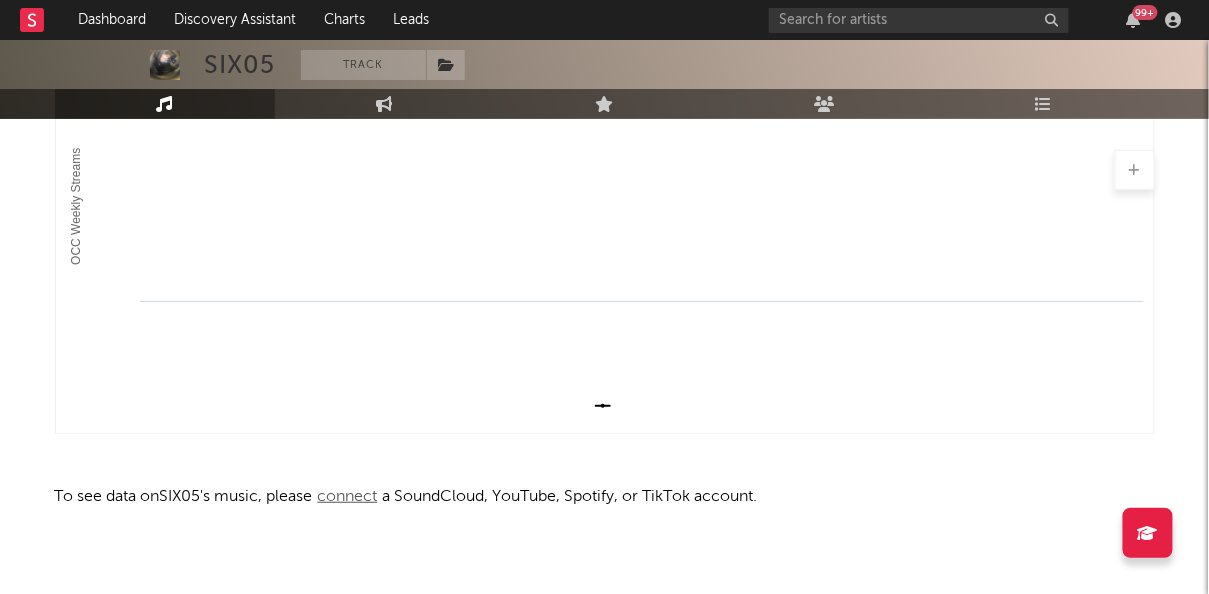 click on "connect" at bounding box center [348, 497] 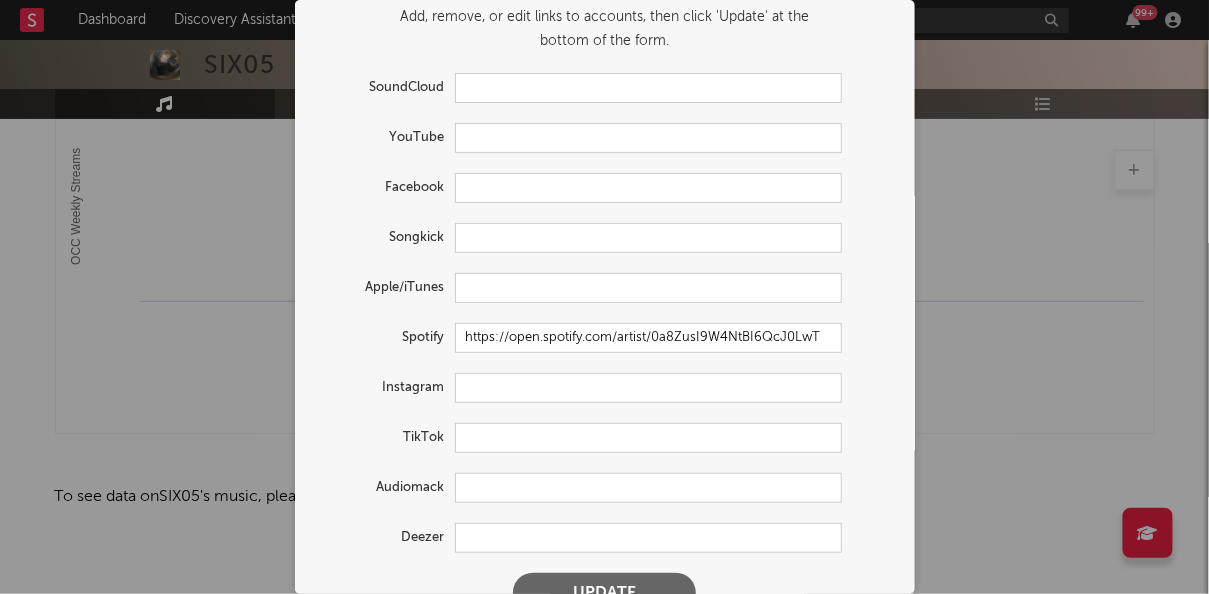 scroll, scrollTop: 67, scrollLeft: 0, axis: vertical 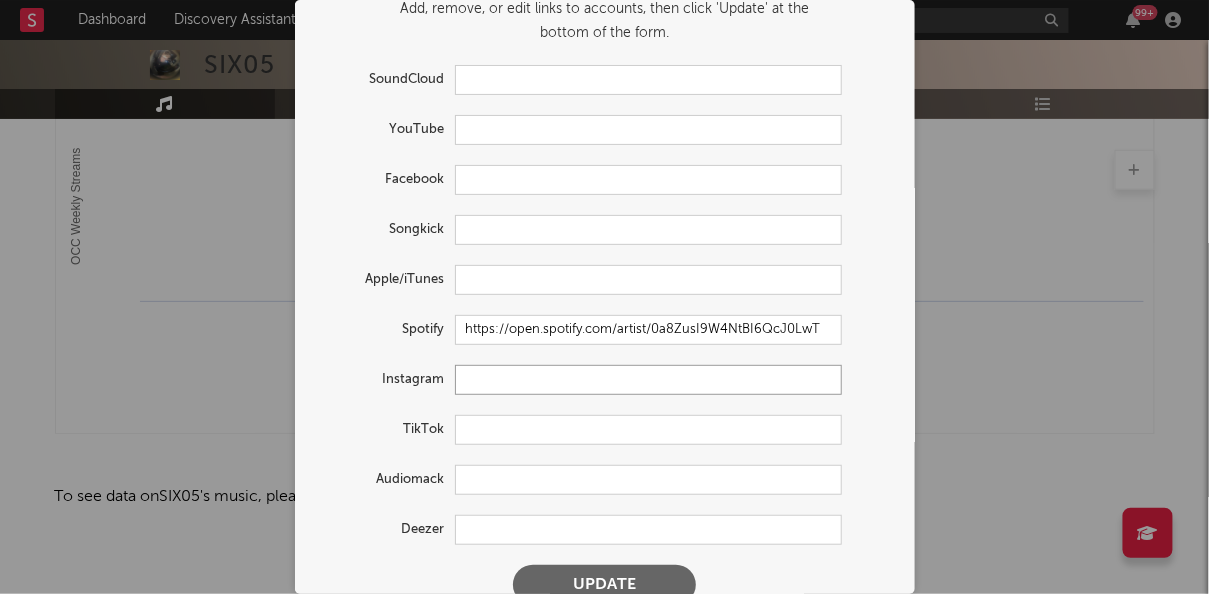 click at bounding box center [648, 380] 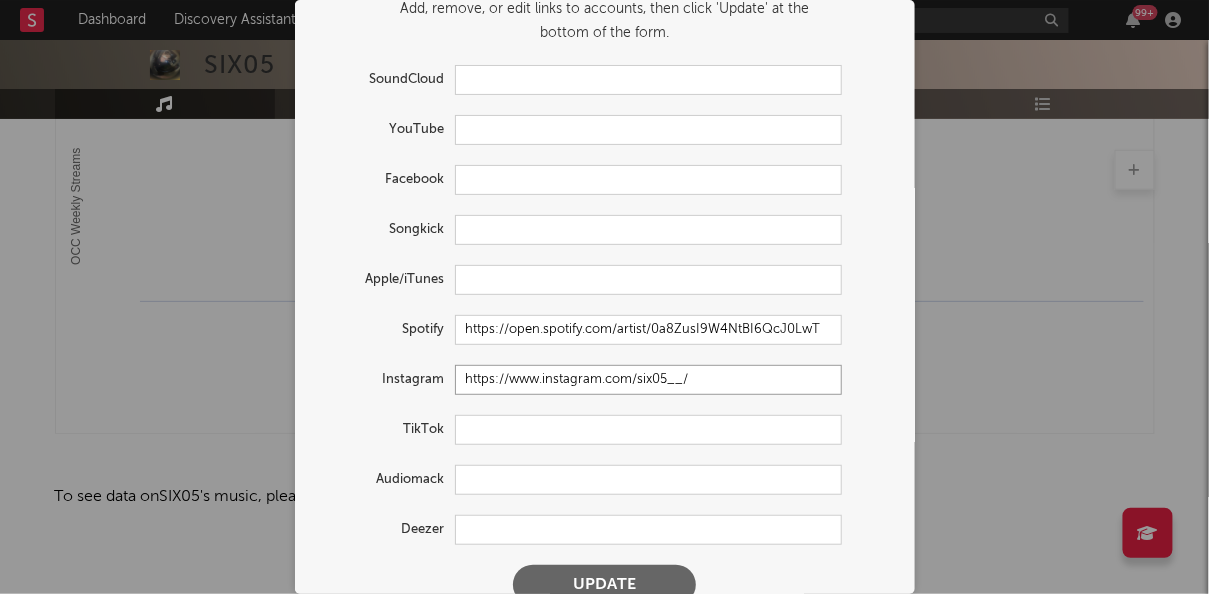 type on "https://www.instagram.com/six05__/" 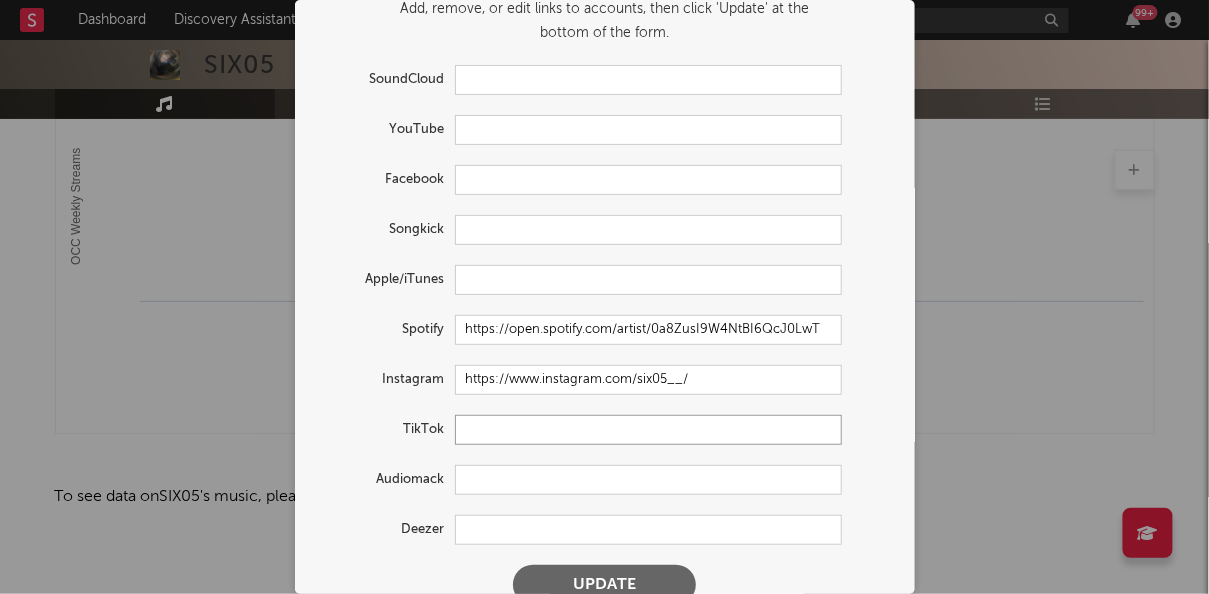 click at bounding box center [648, 430] 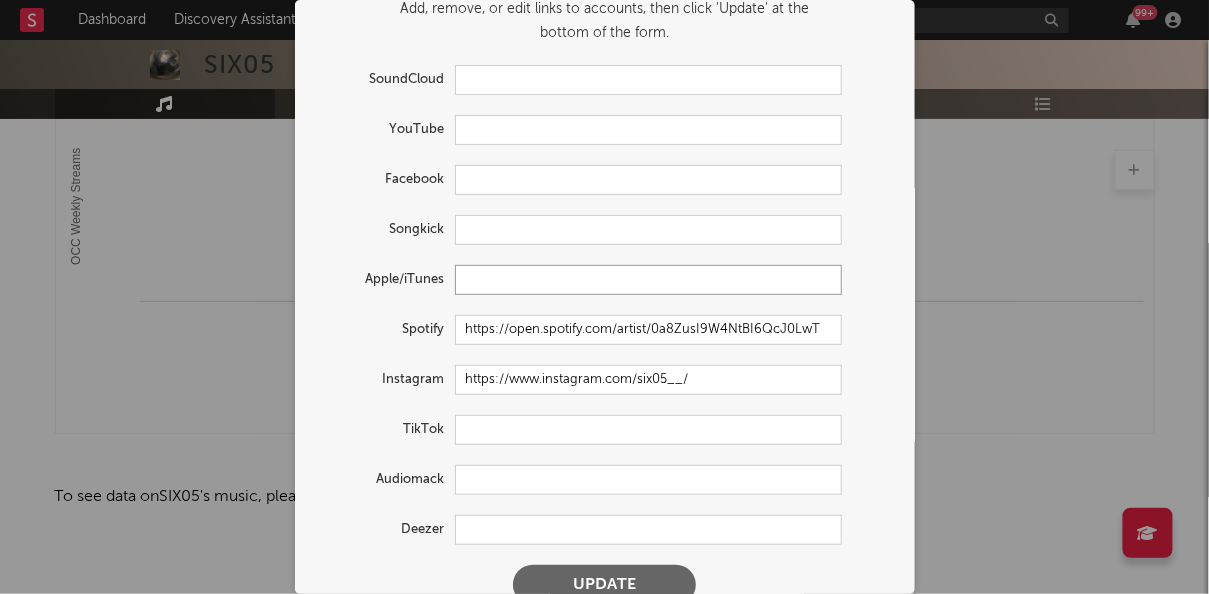 click at bounding box center [648, 280] 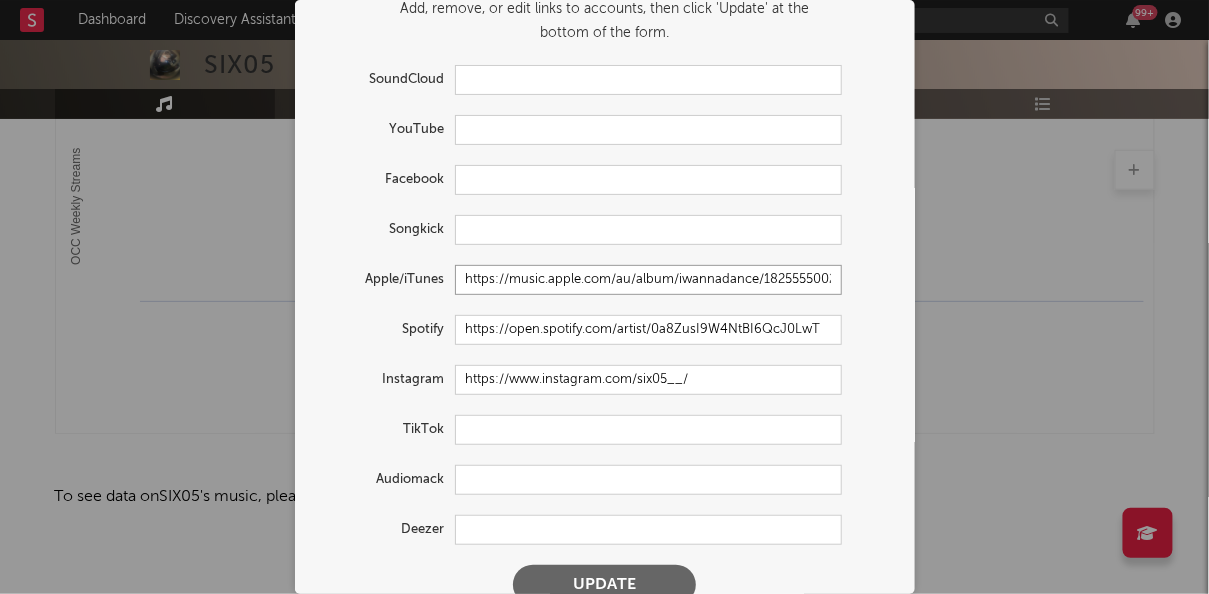 scroll, scrollTop: 0, scrollLeft: 96, axis: horizontal 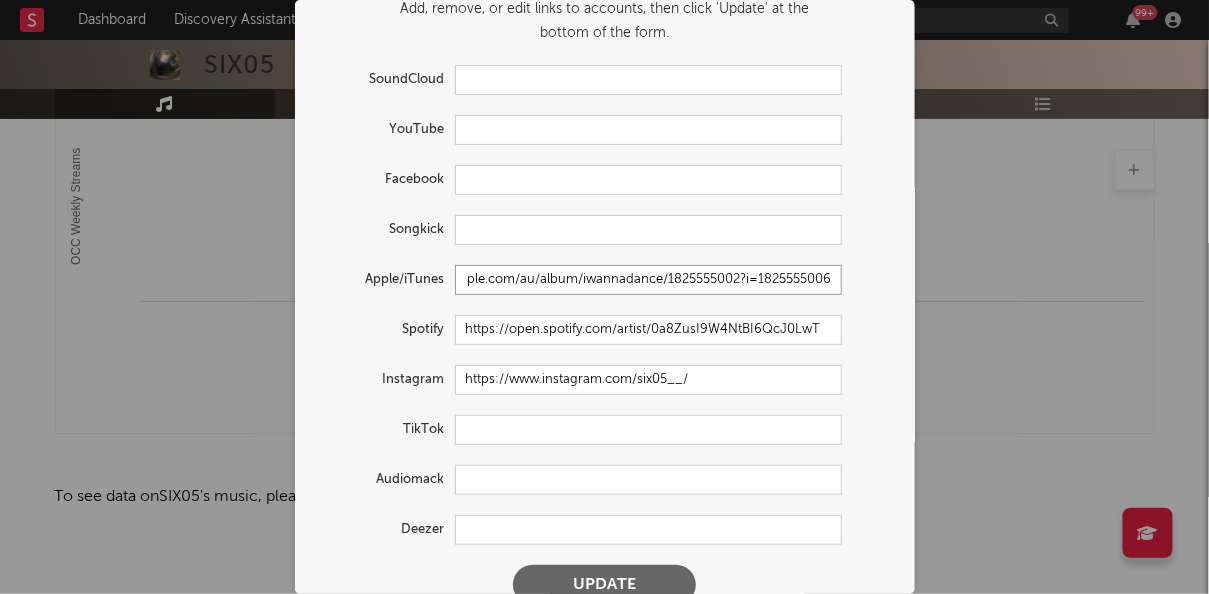 type on "https://music.apple.com/au/album/iwannadance/1825555002?i=1825555006" 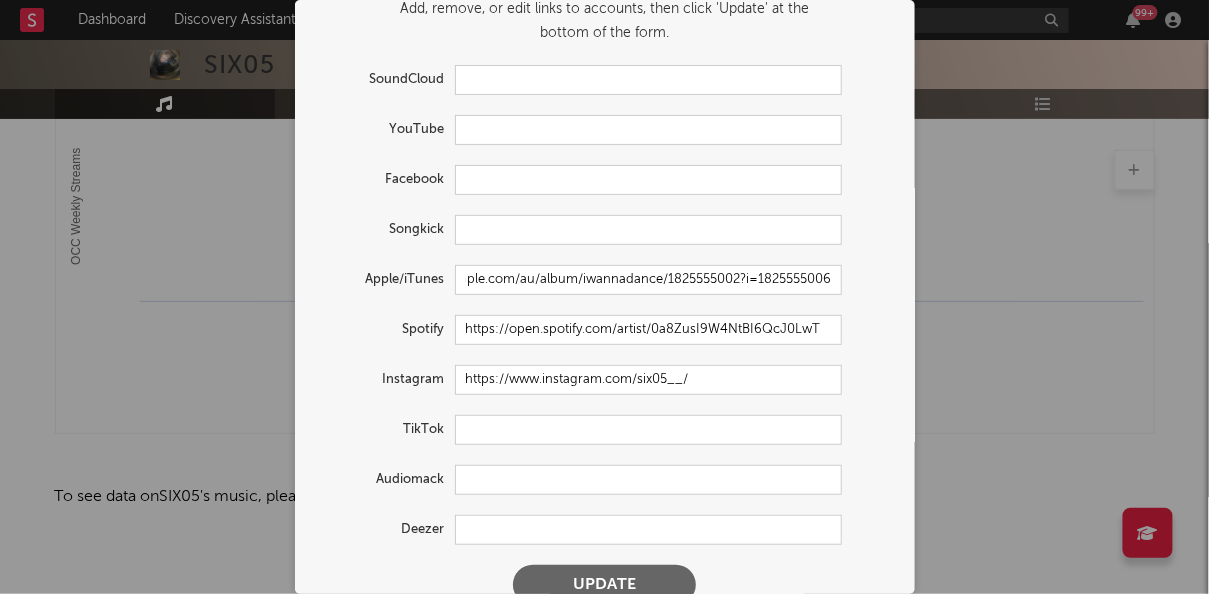 scroll, scrollTop: 0, scrollLeft: 0, axis: both 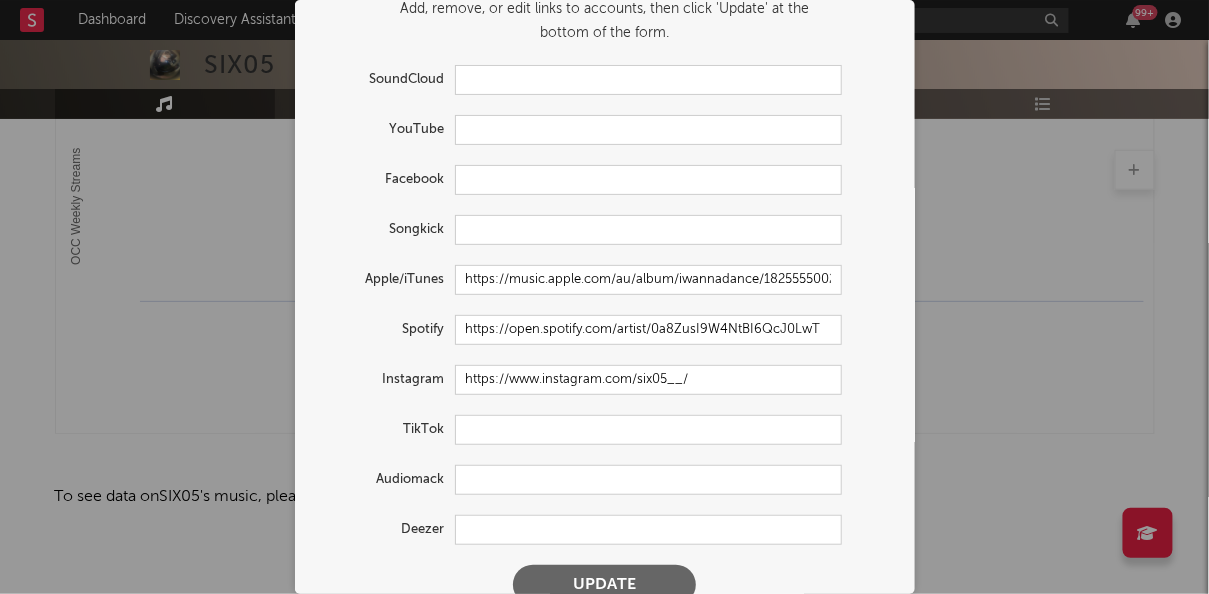 click on "Update" at bounding box center [604, 585] 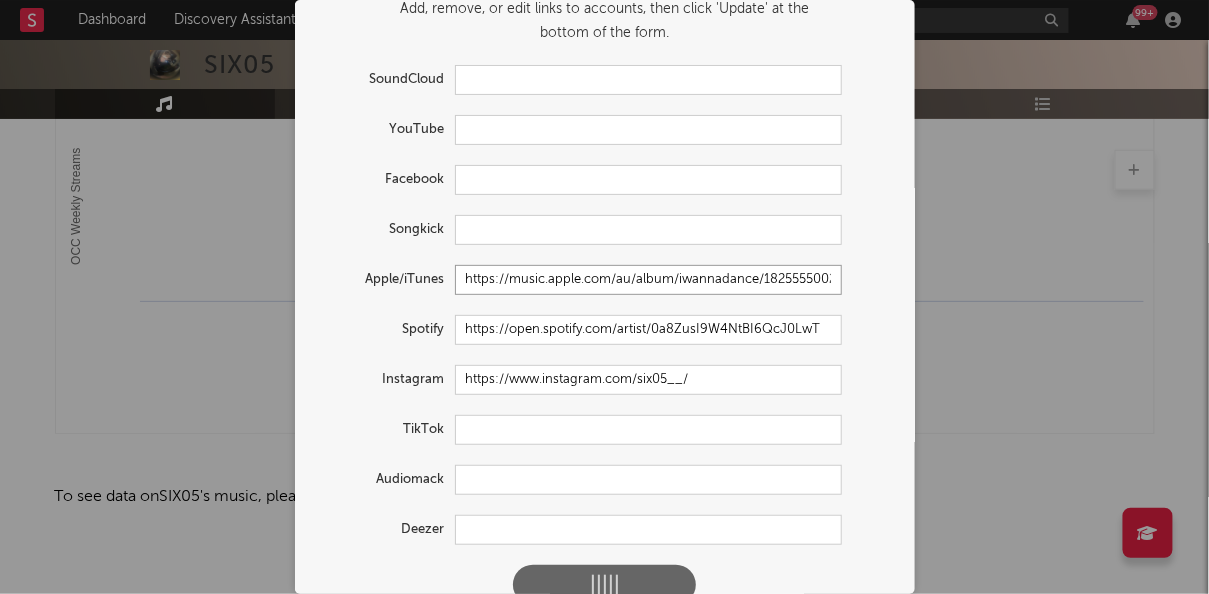 click on "https://music.apple.com/au/album/iwannadance/1825555002?i=1825555006" at bounding box center [648, 280] 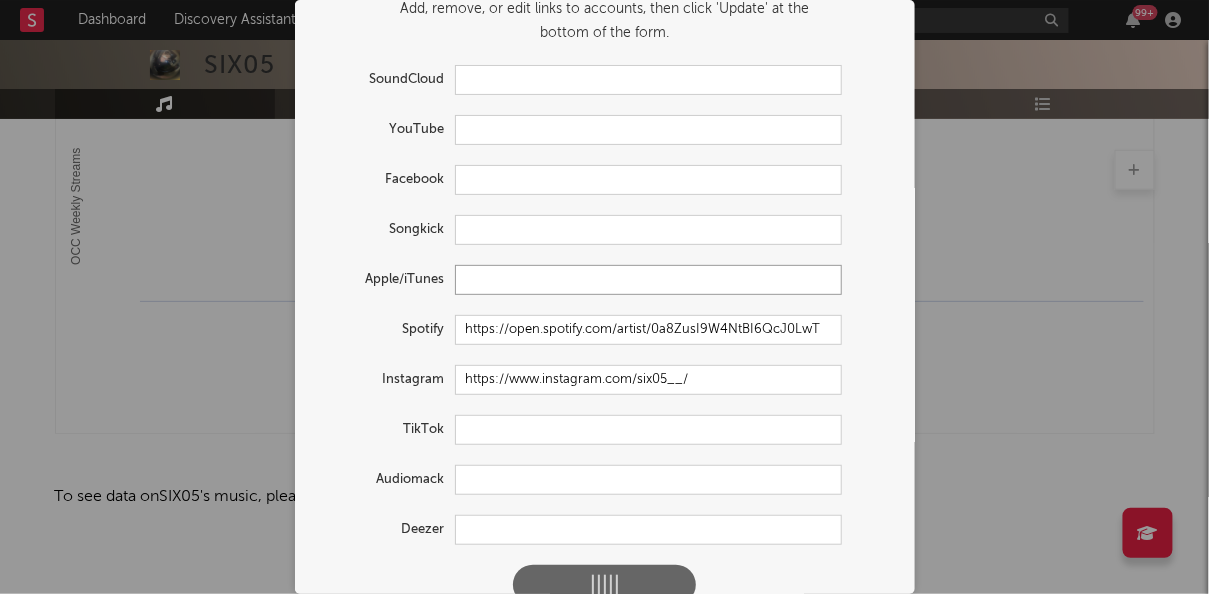 type 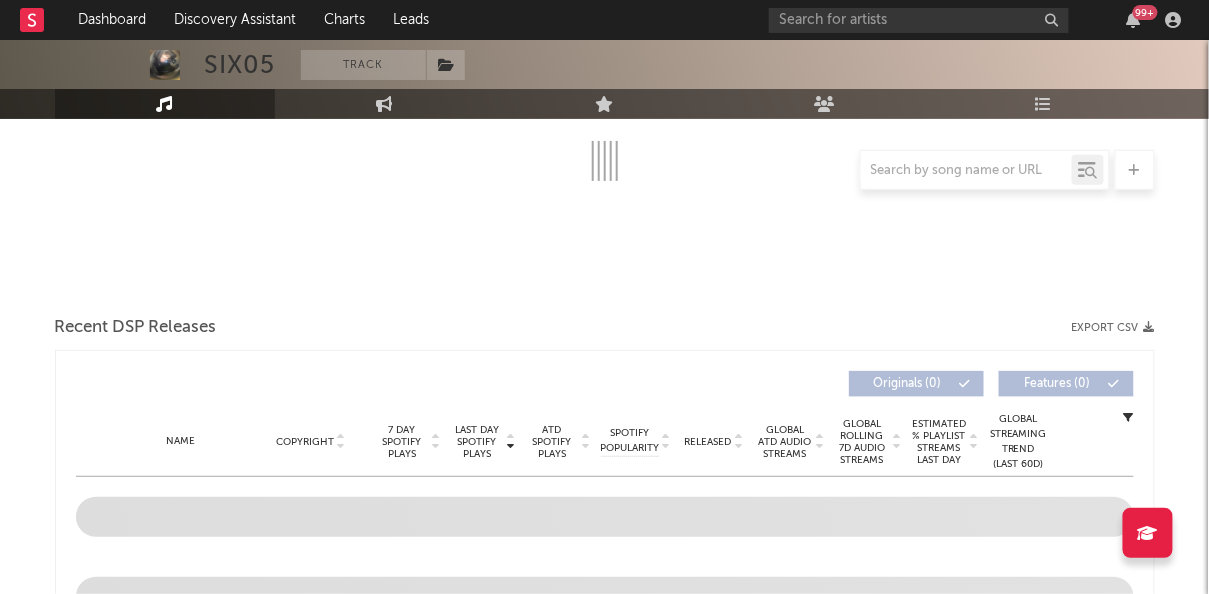 select on "1w" 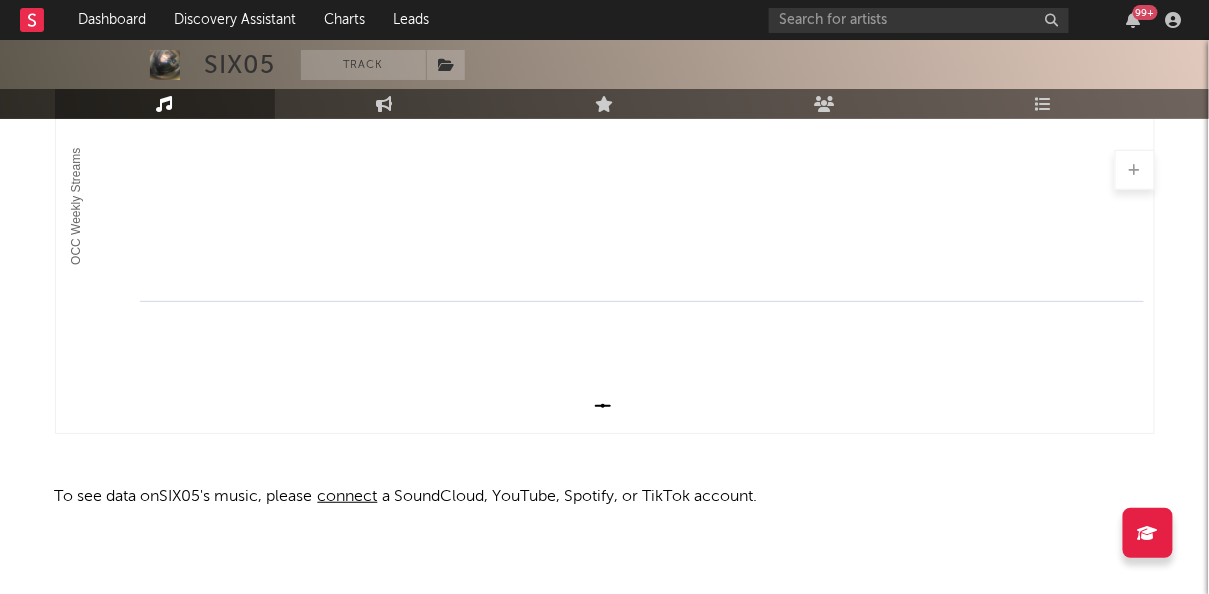 scroll, scrollTop: 384, scrollLeft: 0, axis: vertical 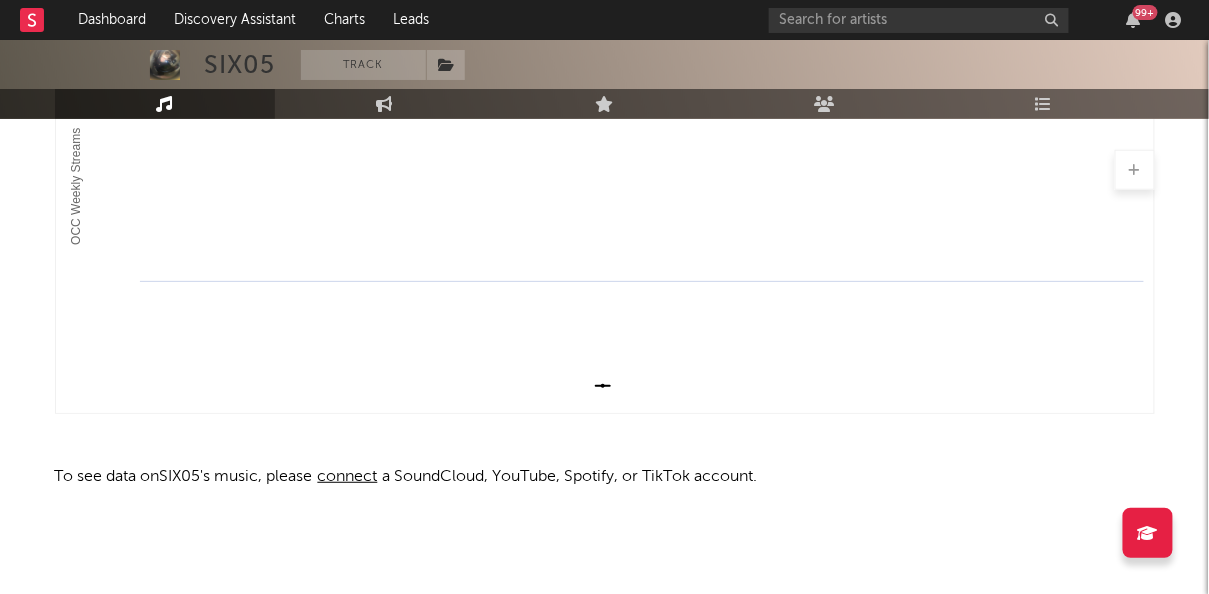 click on "To see data on  SIX05 's music, please connect a SoundCloud, YouTube, Spotify, or TikTok account." at bounding box center (605, 477) 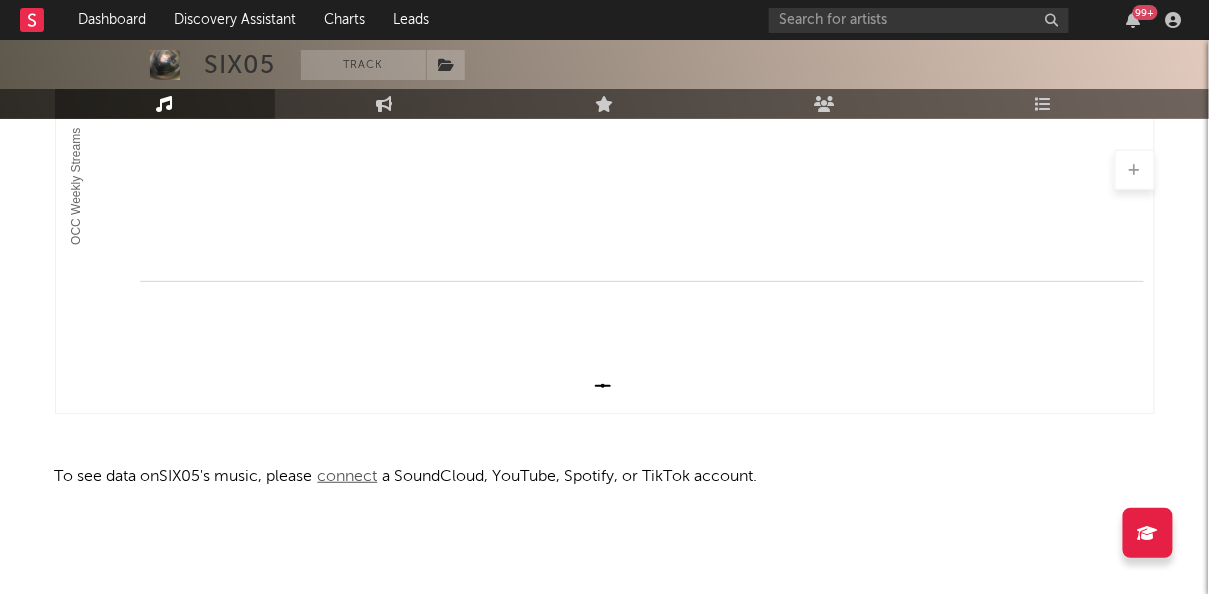 click on "connect" at bounding box center (348, 477) 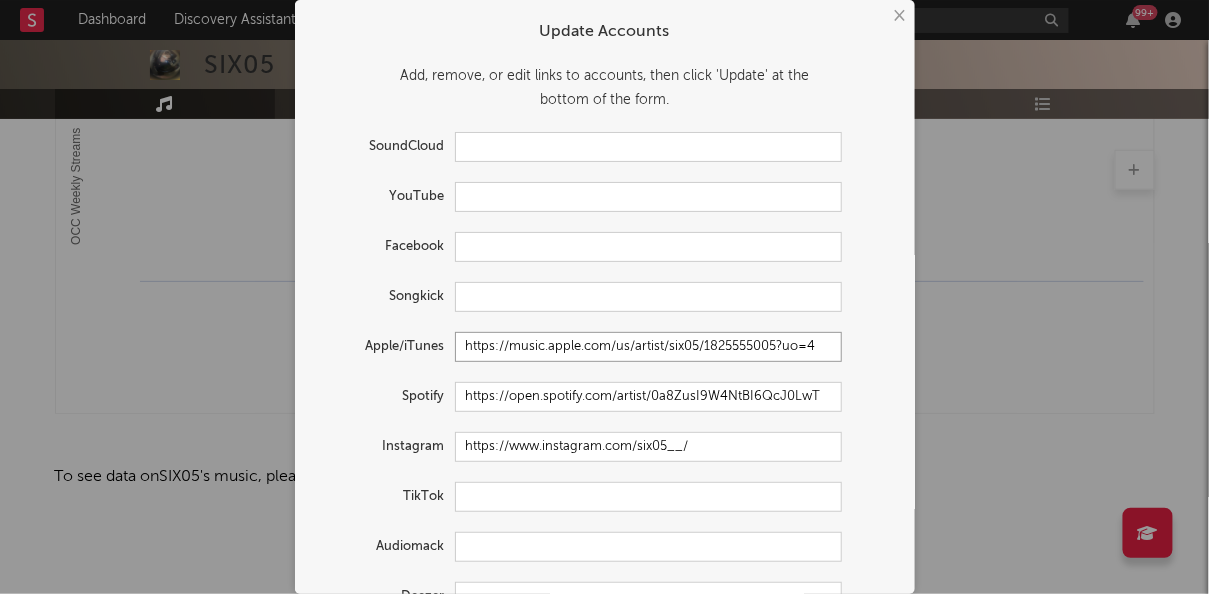 click on "https://music.apple.com/us/artist/six05/1825555005?uo=4" at bounding box center (648, 347) 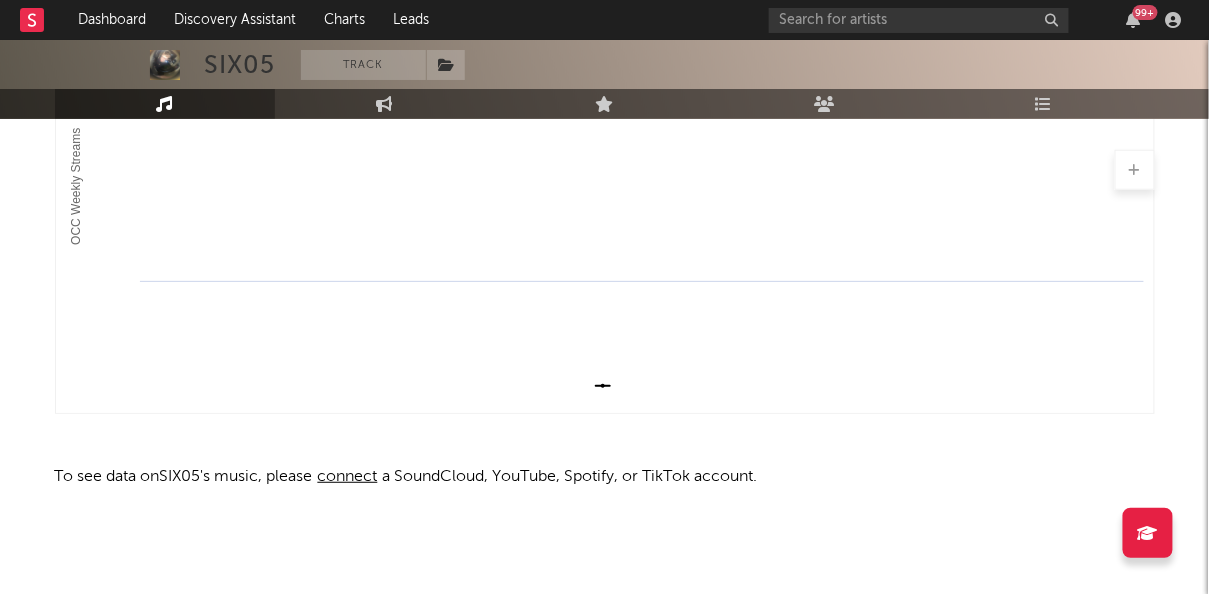 scroll, scrollTop: 0, scrollLeft: 0, axis: both 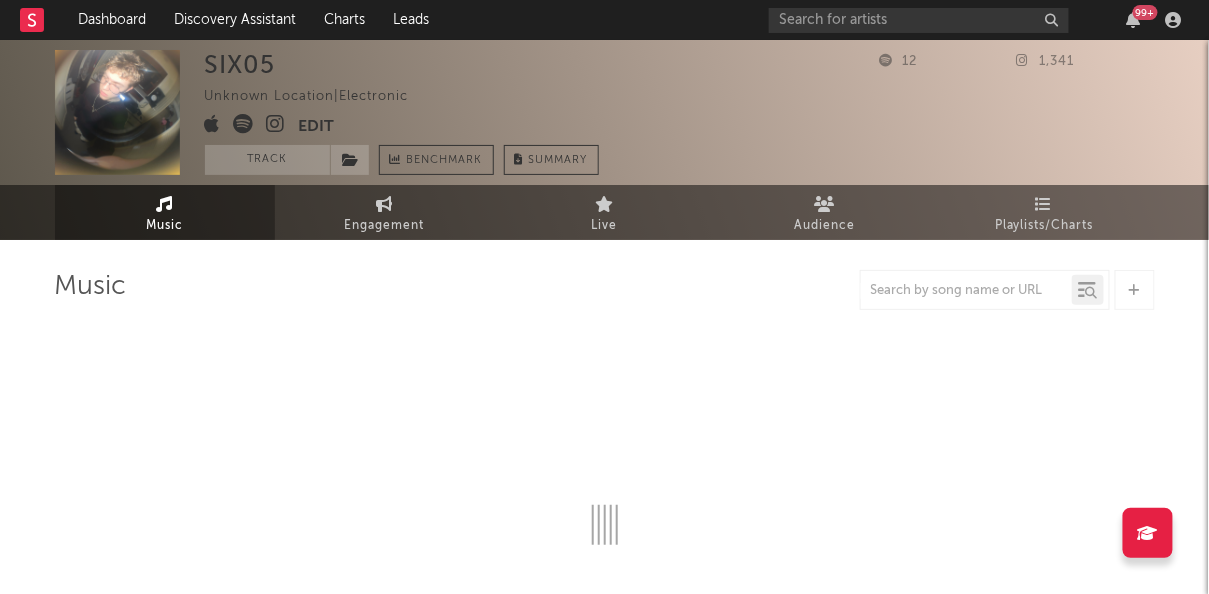 select on "1w" 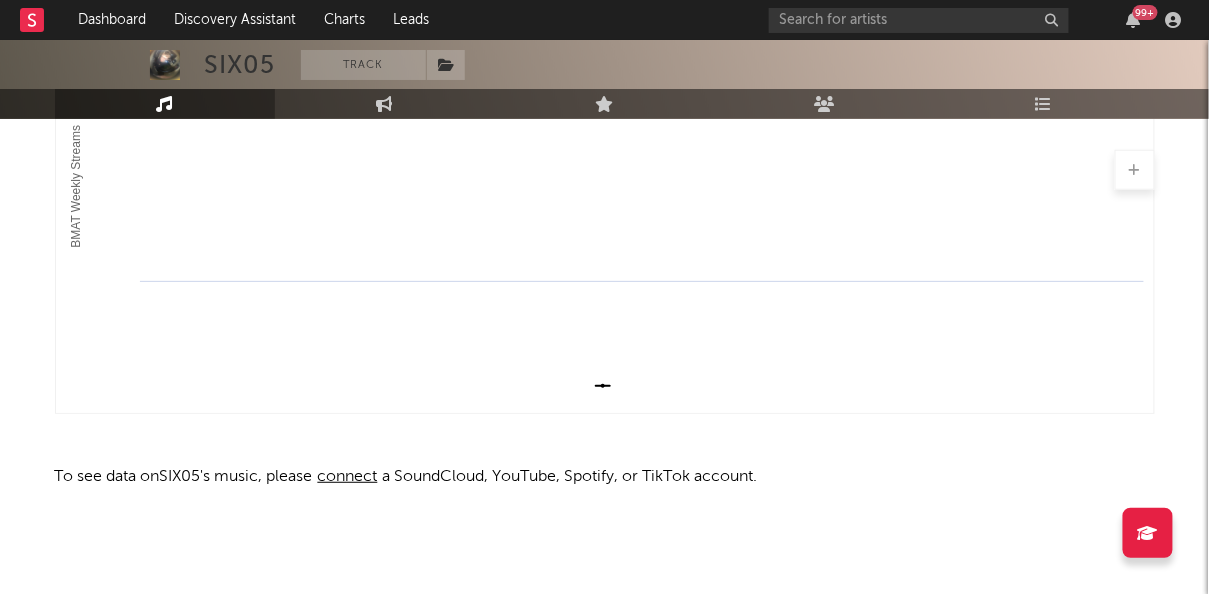 scroll, scrollTop: 0, scrollLeft: 0, axis: both 